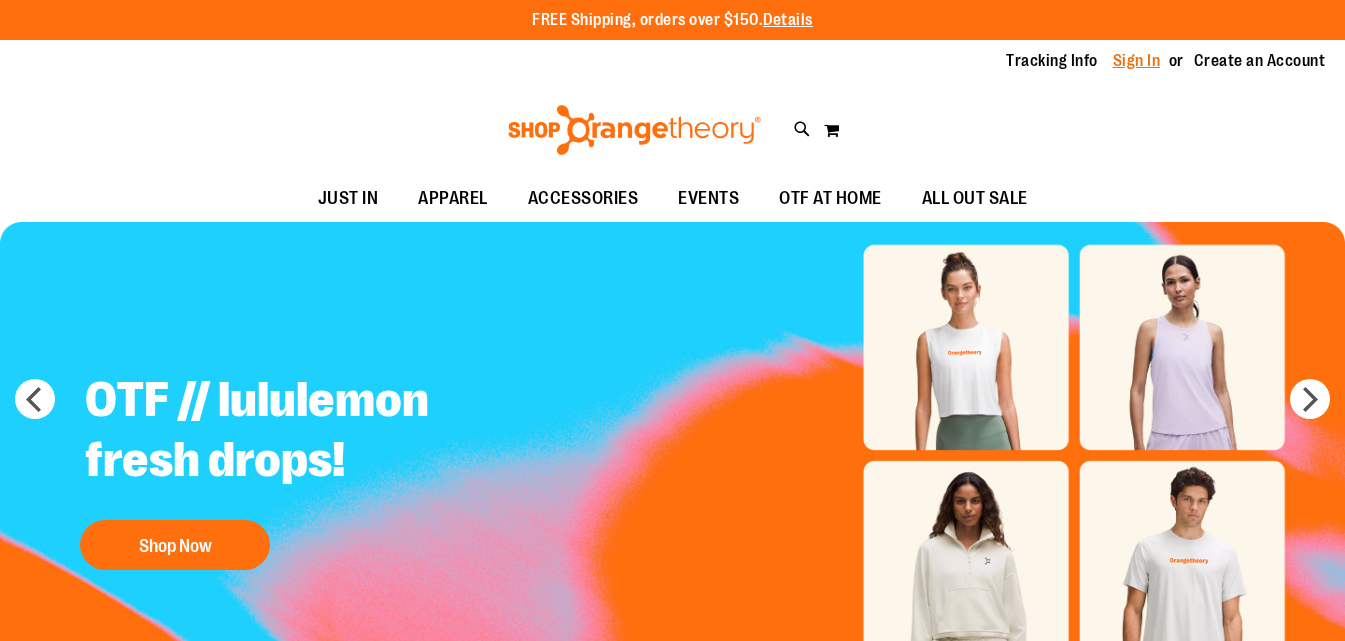 scroll, scrollTop: 0, scrollLeft: 0, axis: both 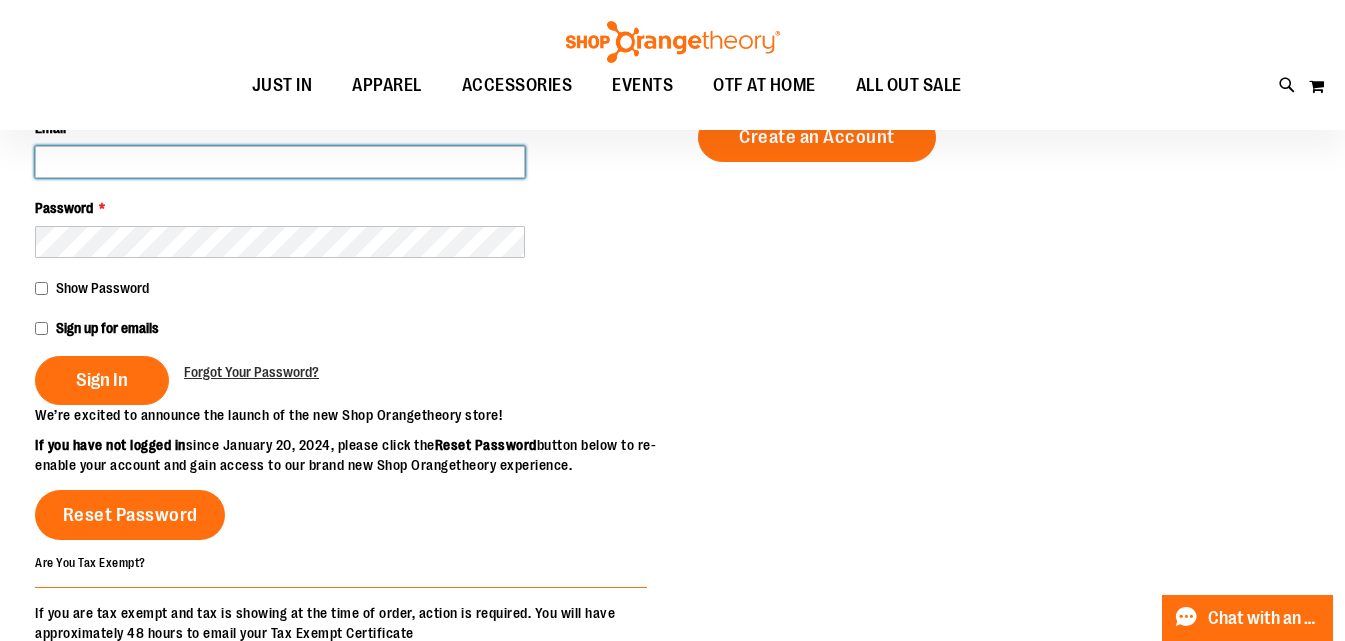 type on "**********" 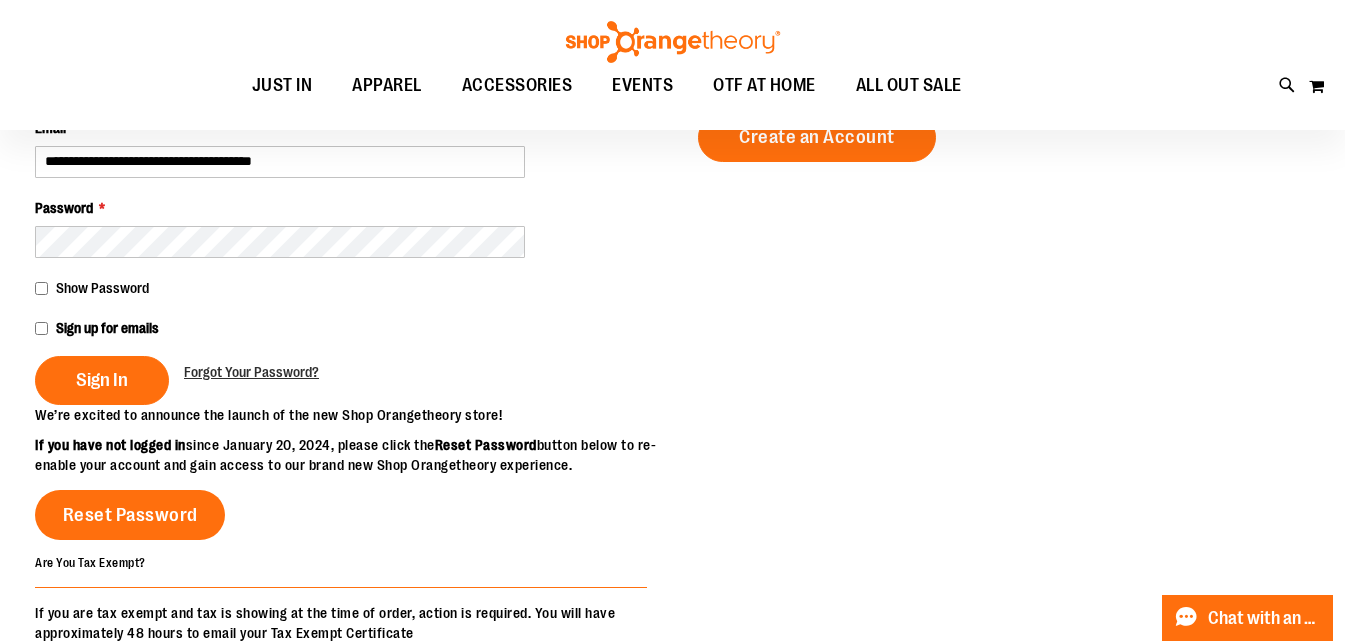 type on "**********" 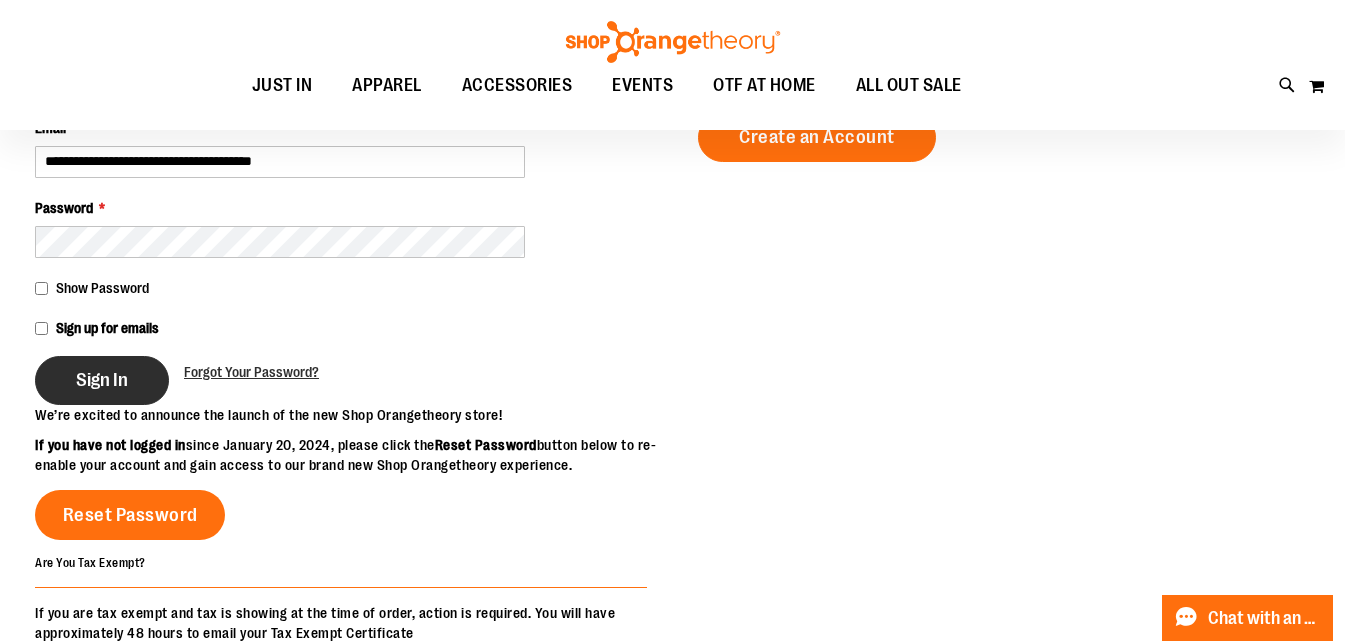 click on "Sign In" at bounding box center [102, 380] 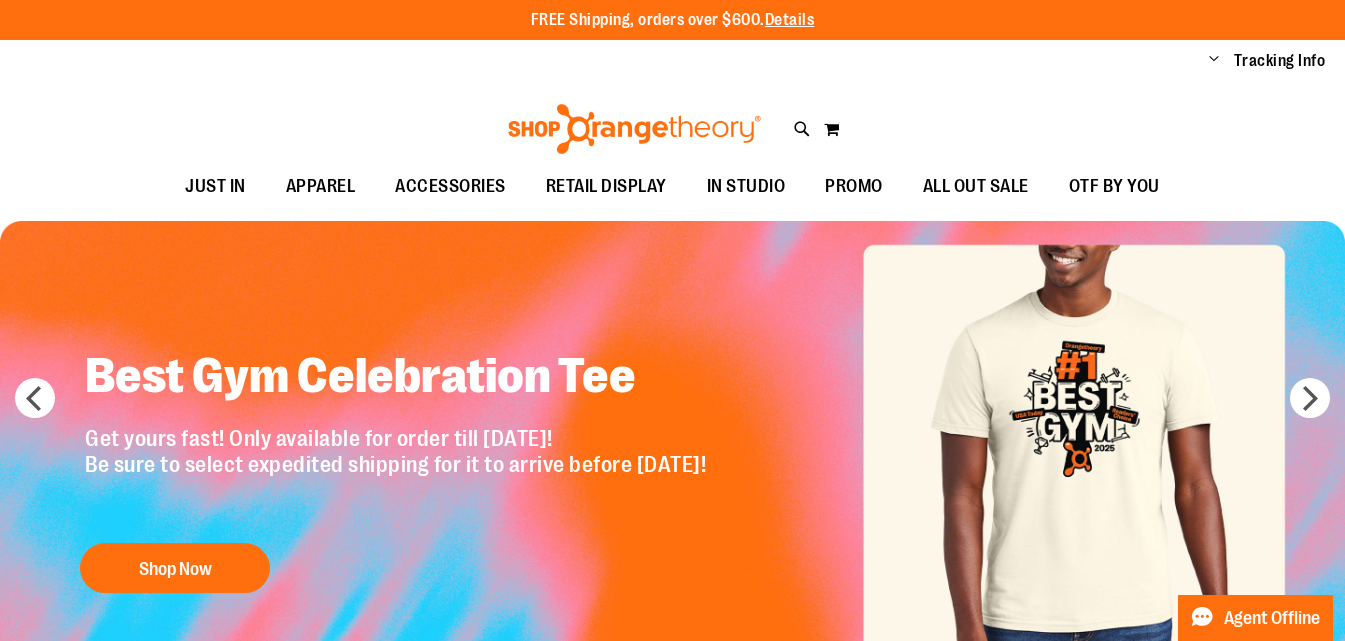 scroll, scrollTop: 0, scrollLeft: 0, axis: both 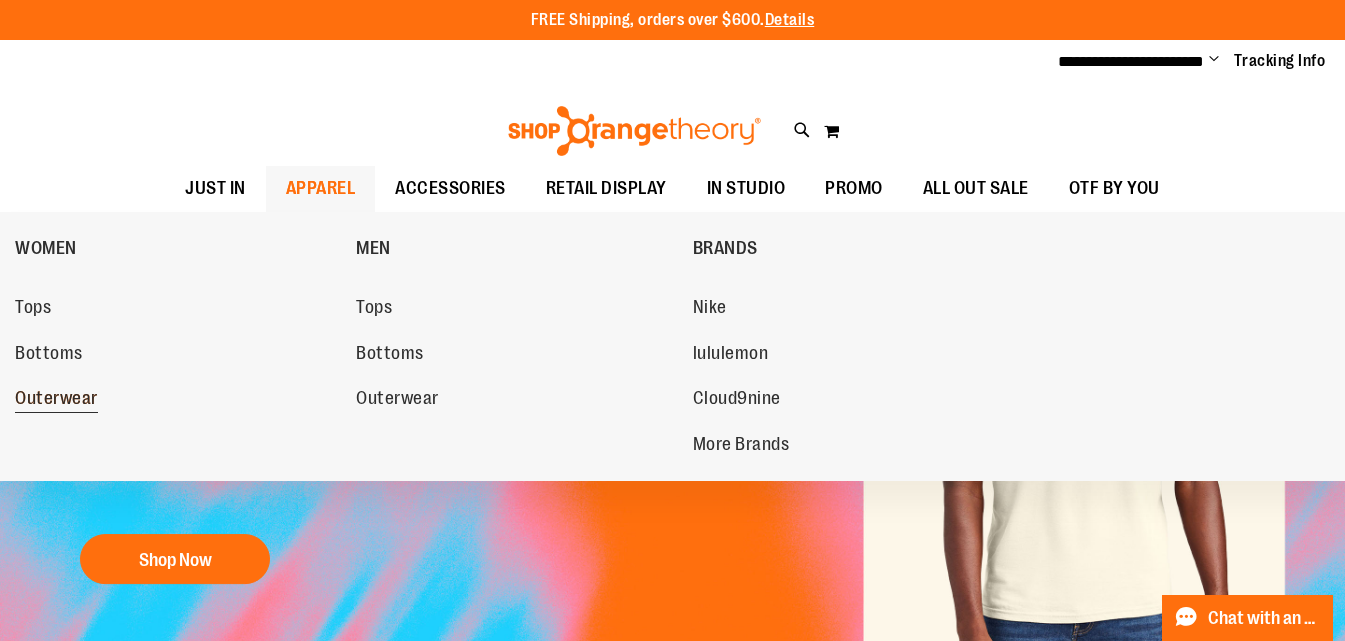 type on "**********" 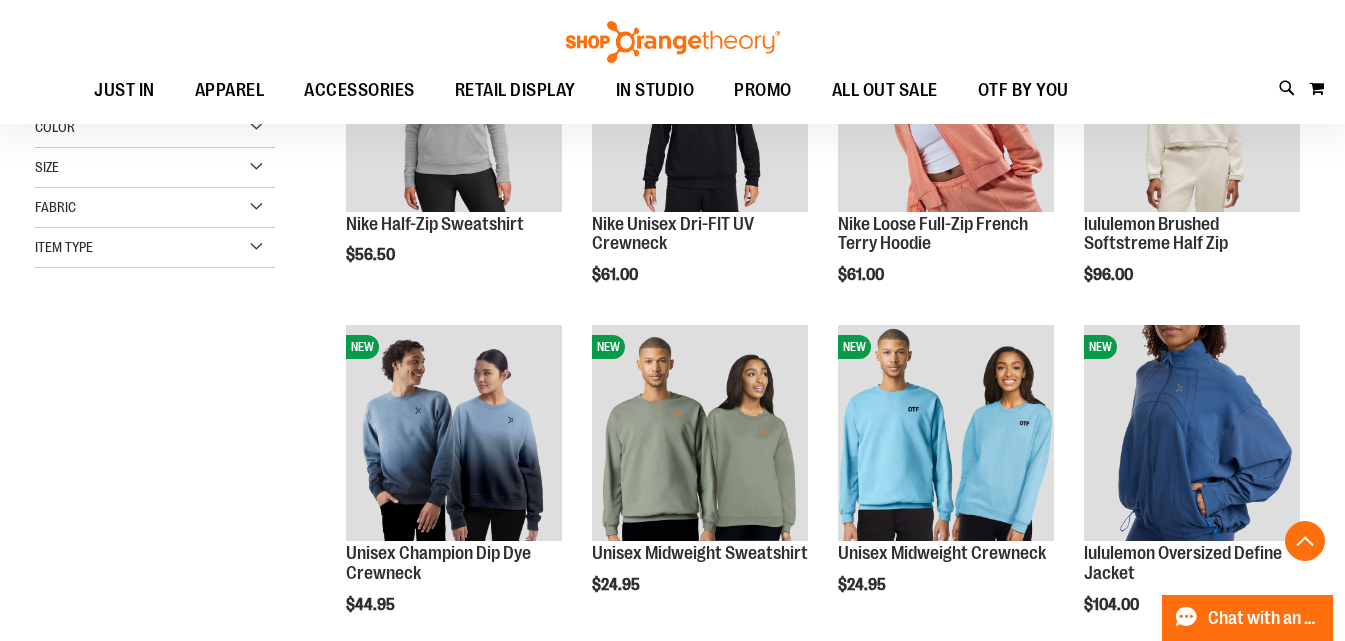 scroll, scrollTop: 379, scrollLeft: 0, axis: vertical 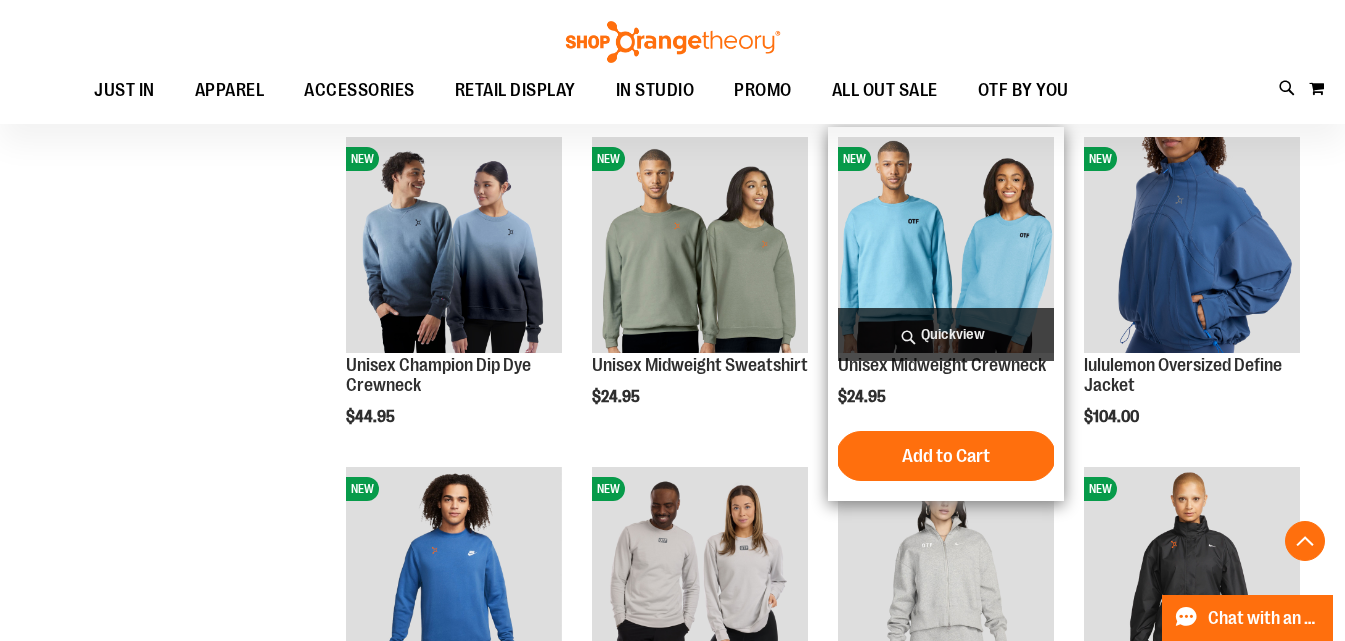 type on "**********" 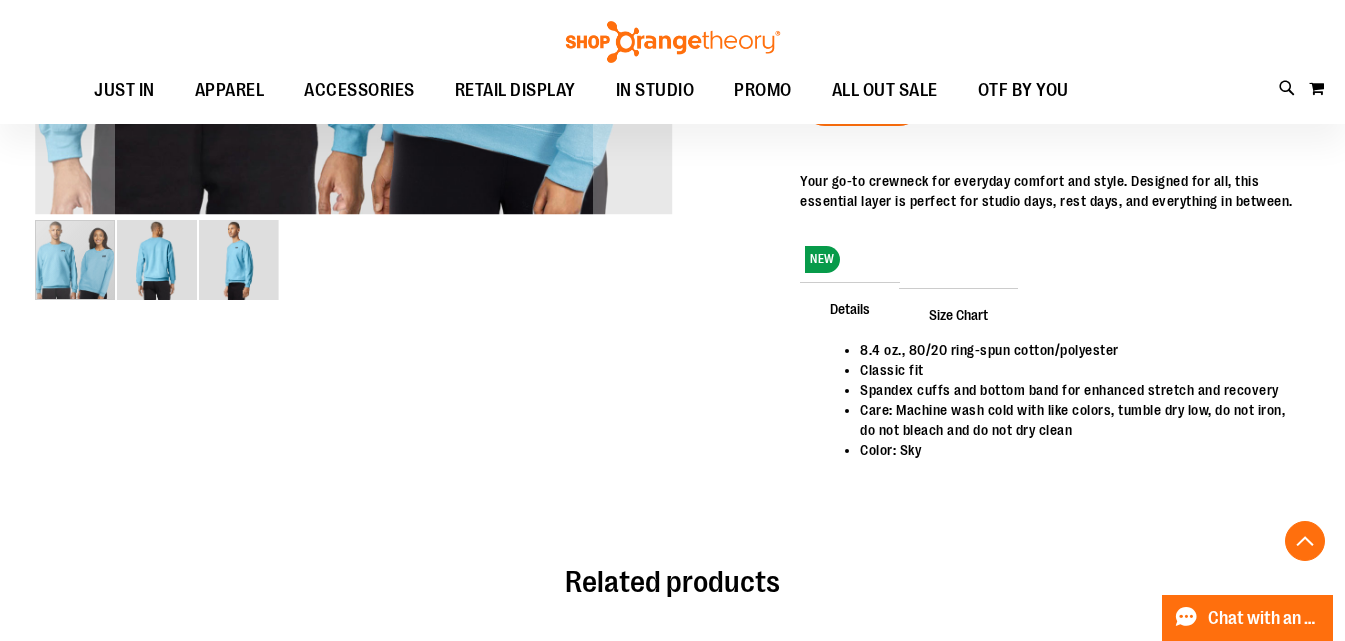 scroll, scrollTop: 499, scrollLeft: 0, axis: vertical 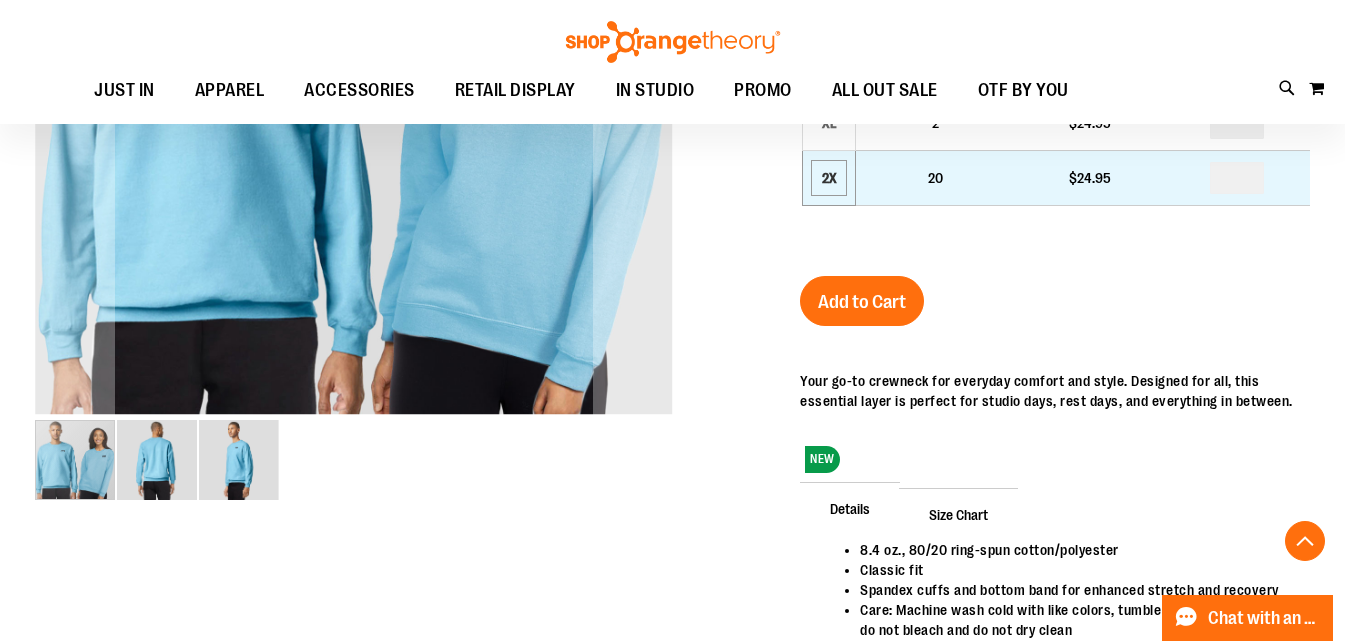 type on "**********" 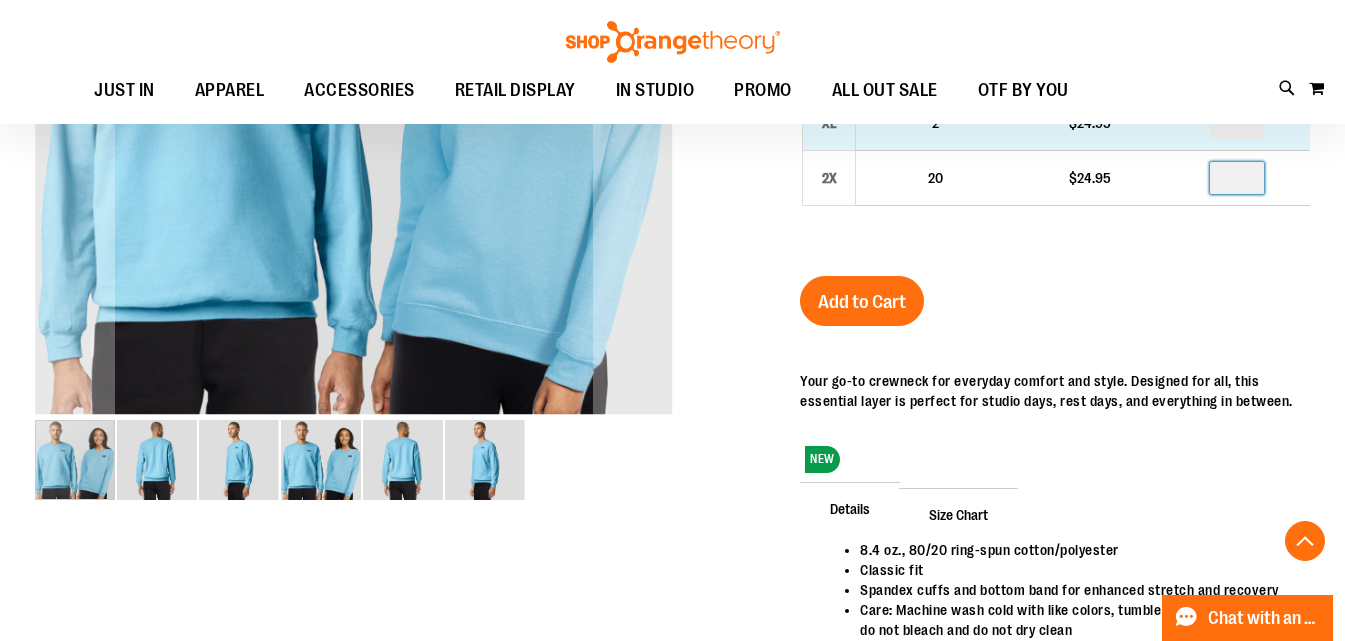 drag, startPoint x: 1251, startPoint y: 173, endPoint x: 1130, endPoint y: 147, distance: 123.76187 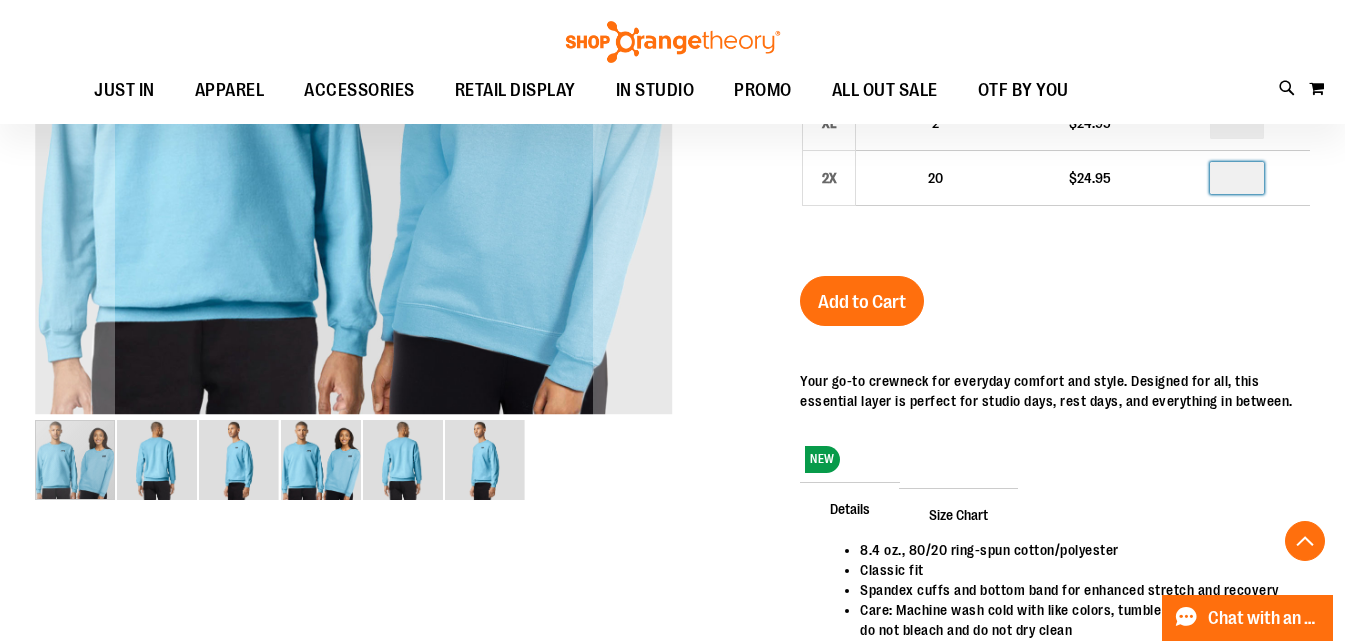 type on "*" 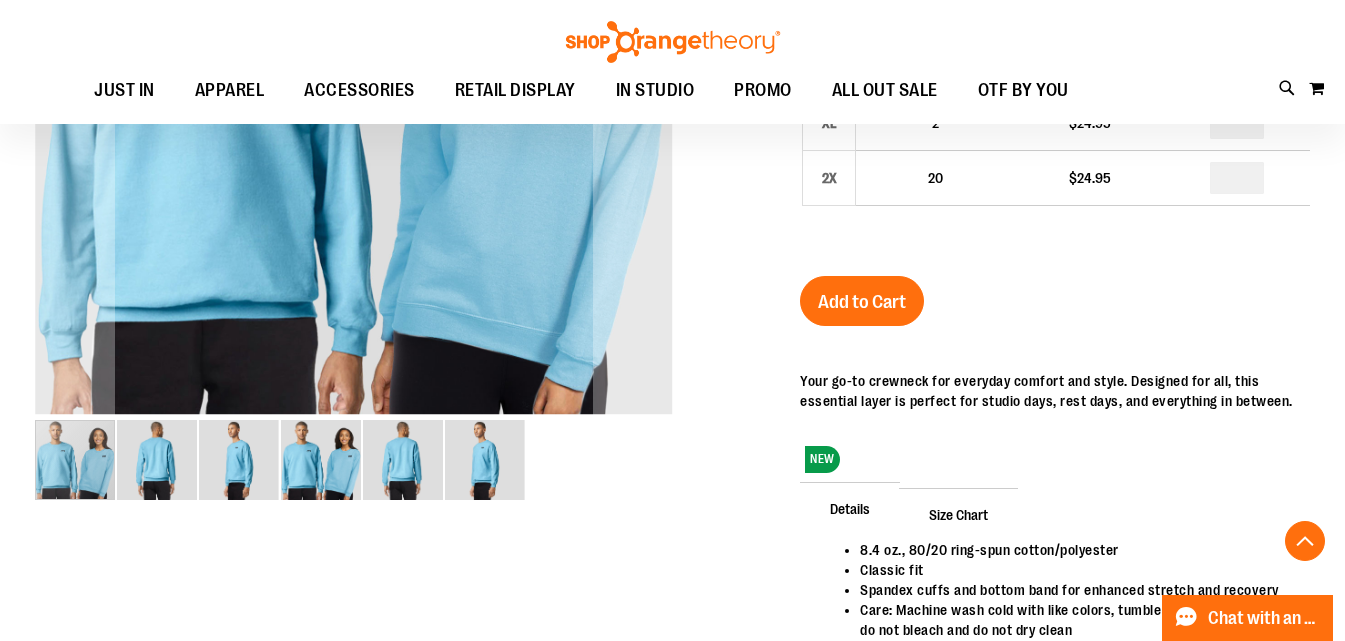 click on "Add to Cart" at bounding box center [862, 301] 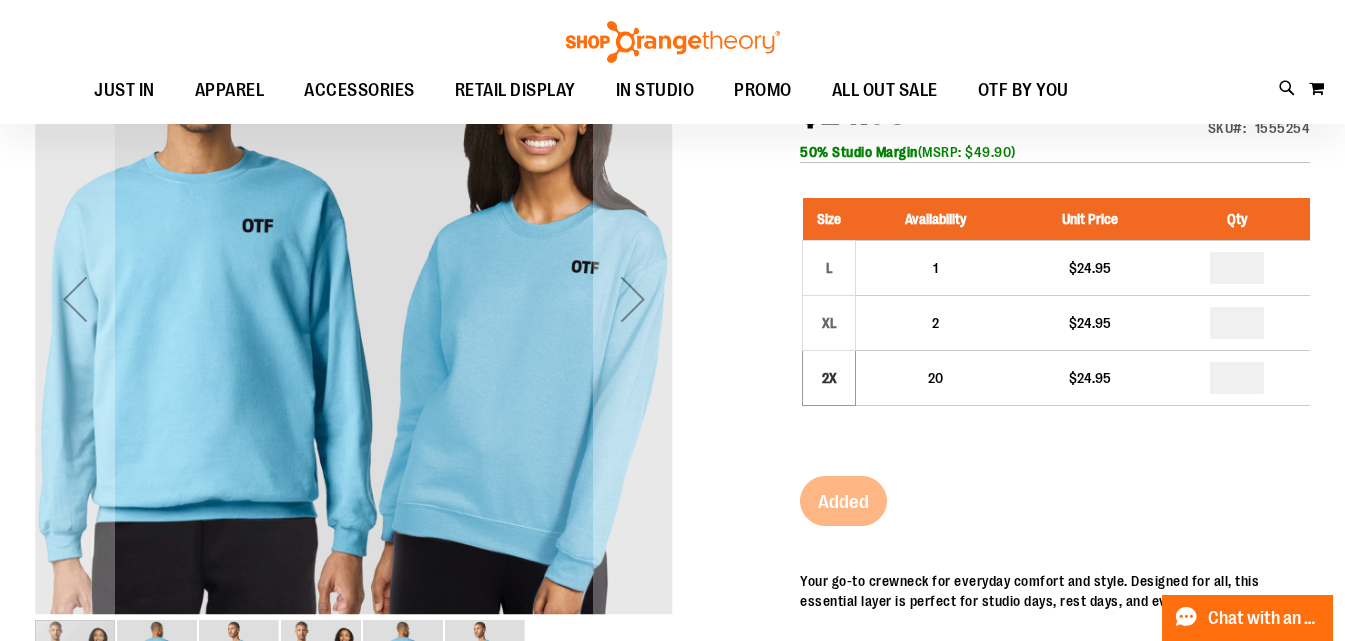 scroll, scrollTop: 499, scrollLeft: 0, axis: vertical 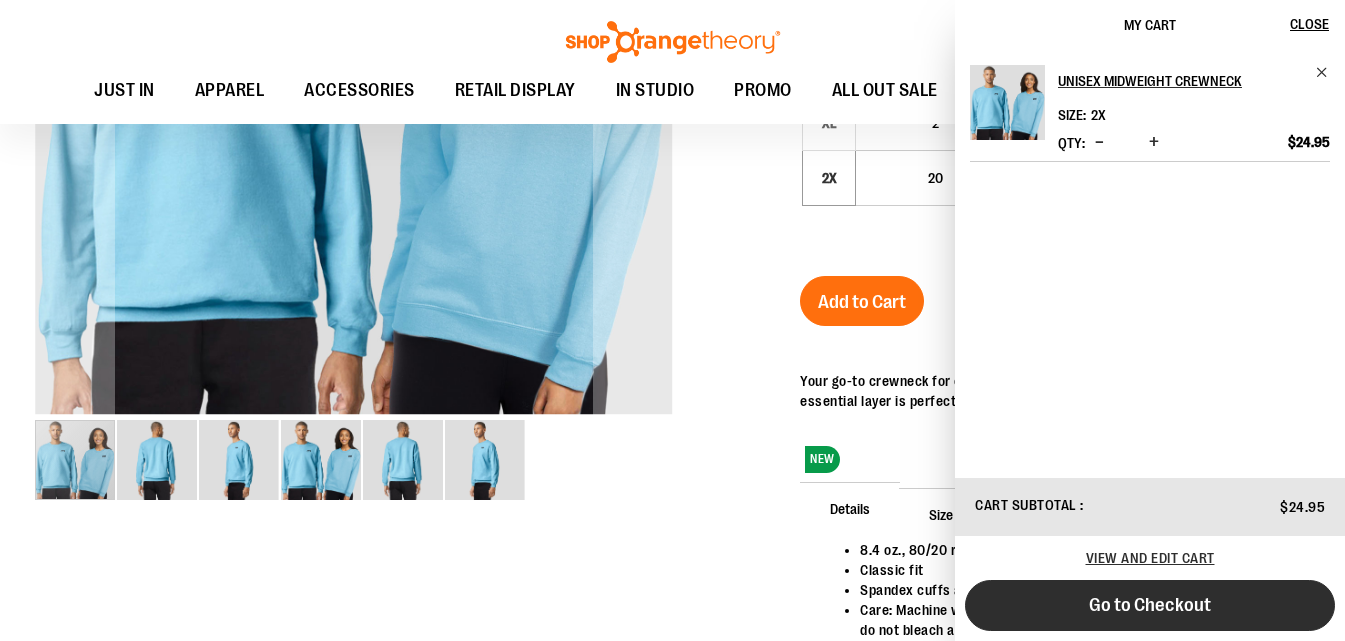 click on "Go to Checkout" at bounding box center (1150, 605) 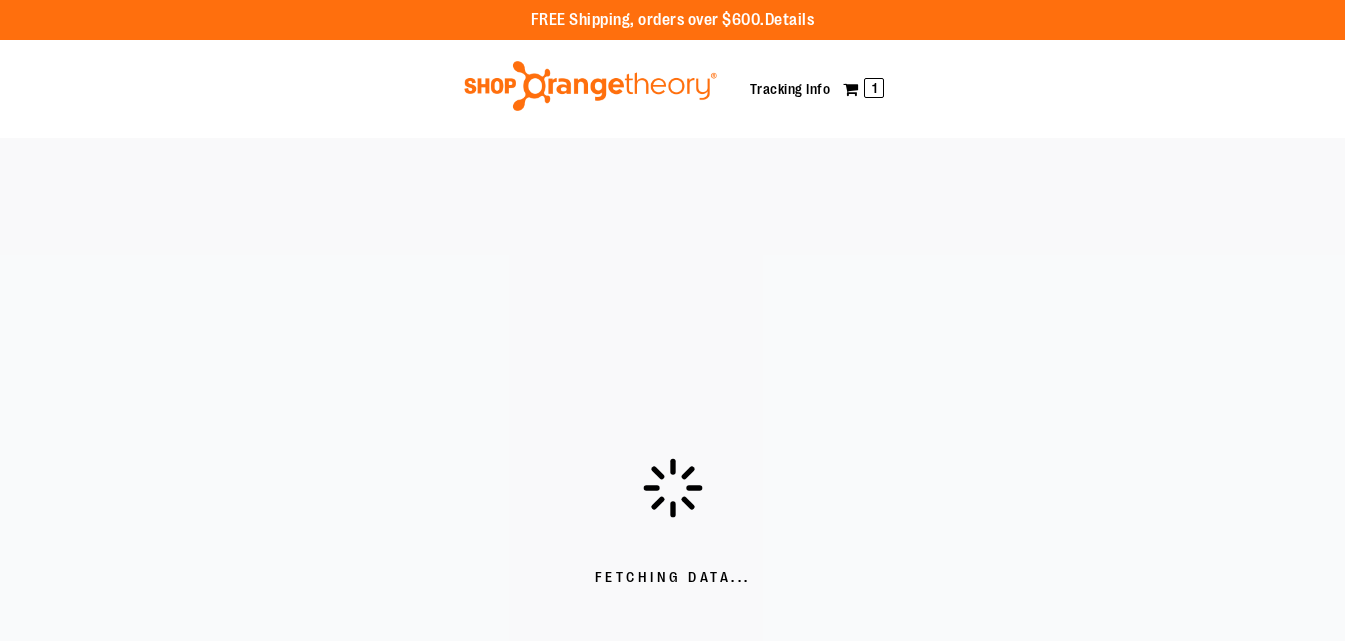 scroll, scrollTop: 0, scrollLeft: 0, axis: both 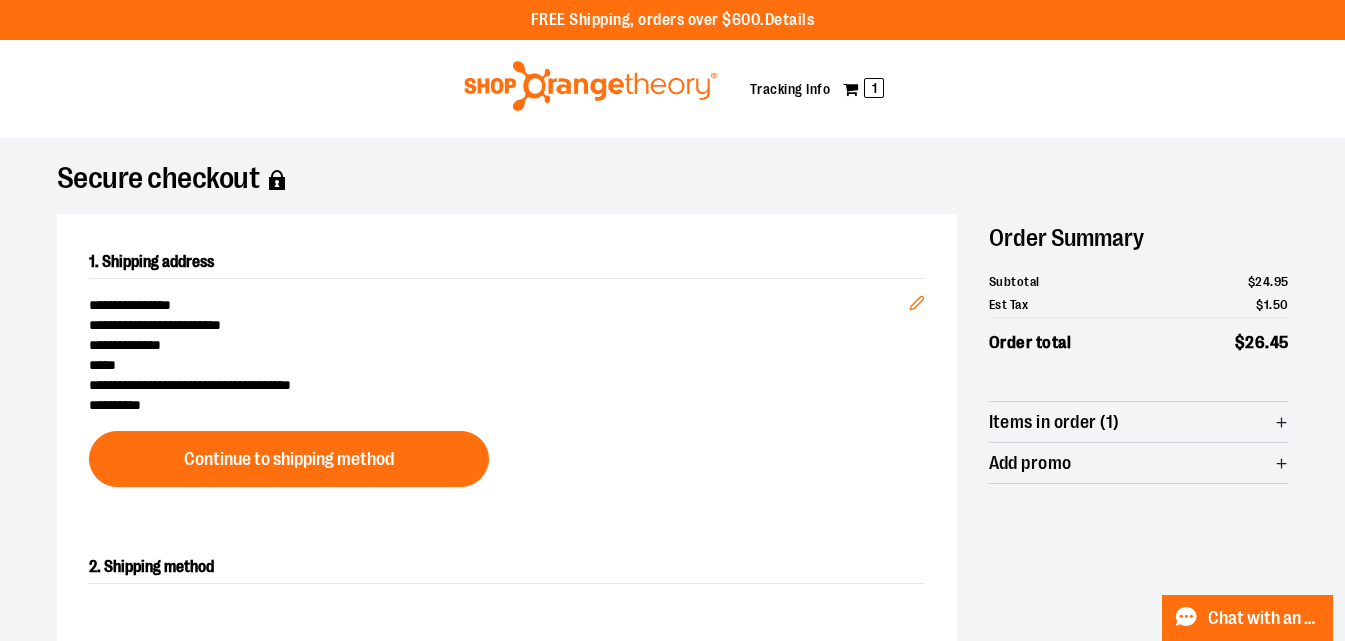 click at bounding box center [672, 641] 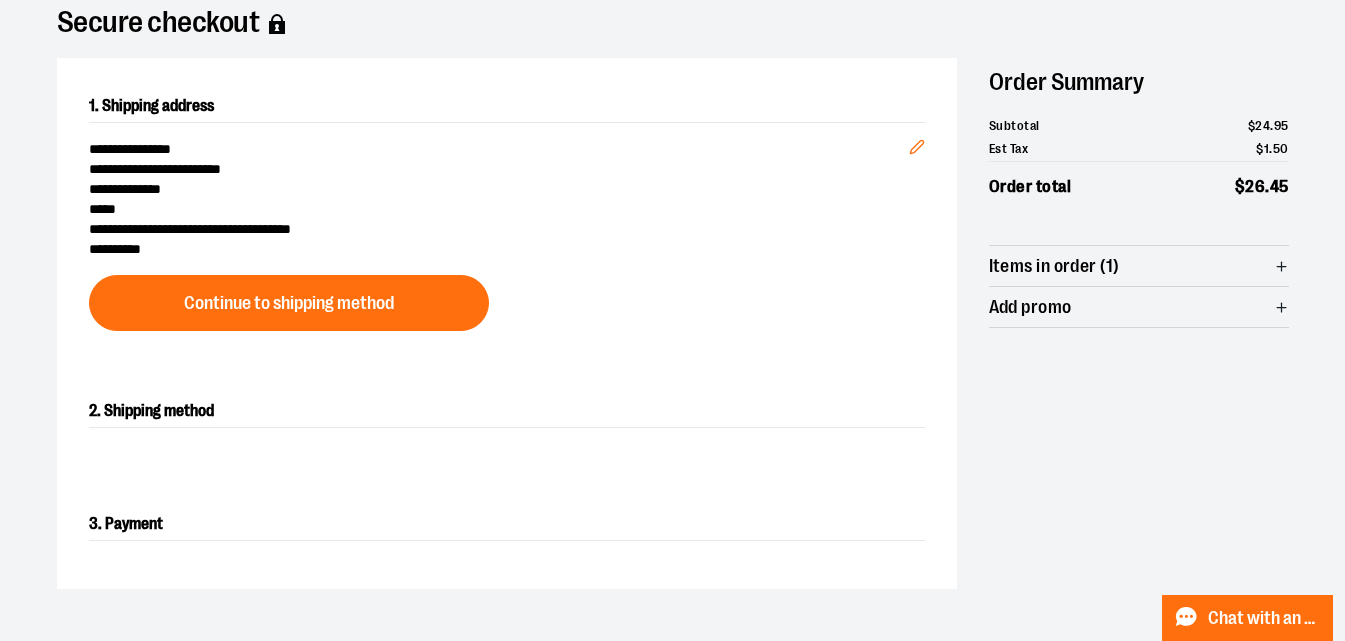 scroll, scrollTop: 0, scrollLeft: 0, axis: both 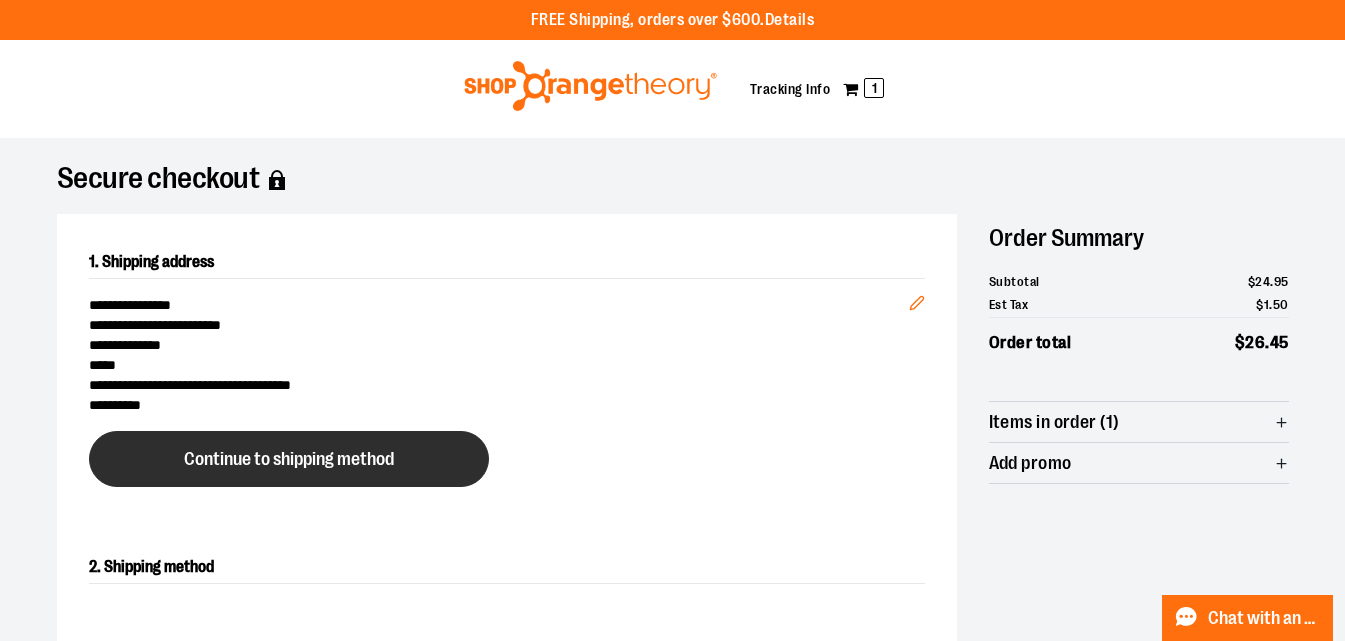 click on "Continue to shipping method" at bounding box center (289, 459) 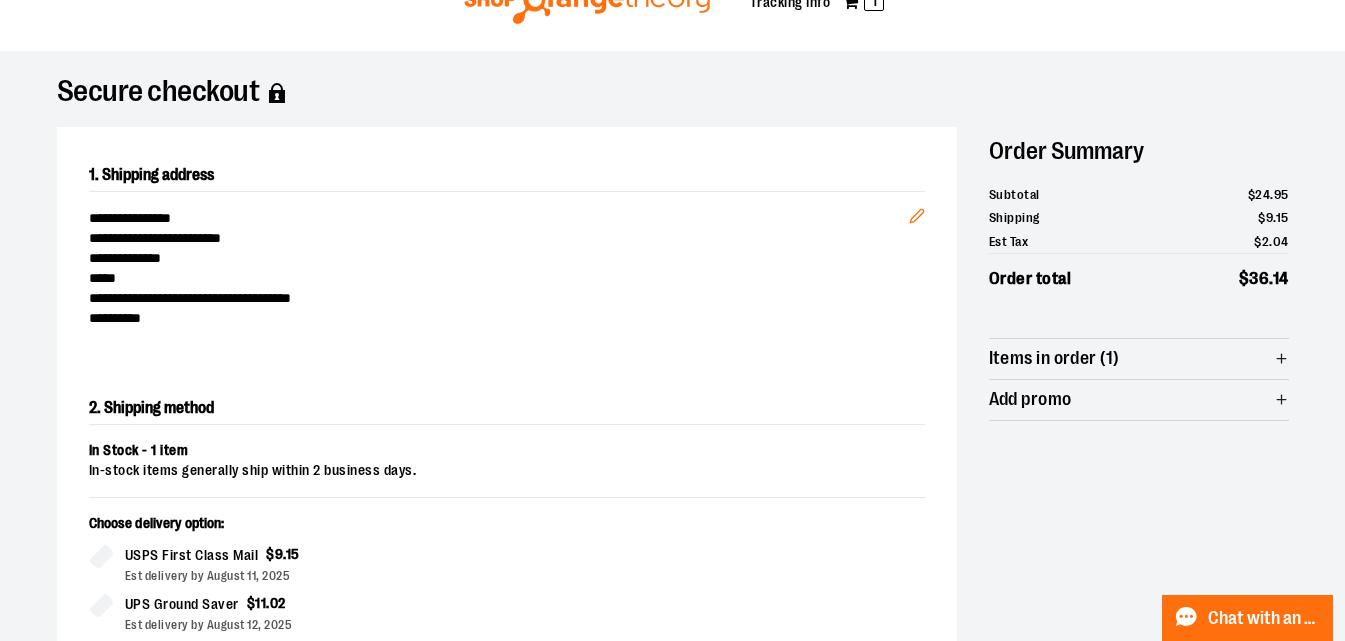 scroll, scrollTop: 0, scrollLeft: 0, axis: both 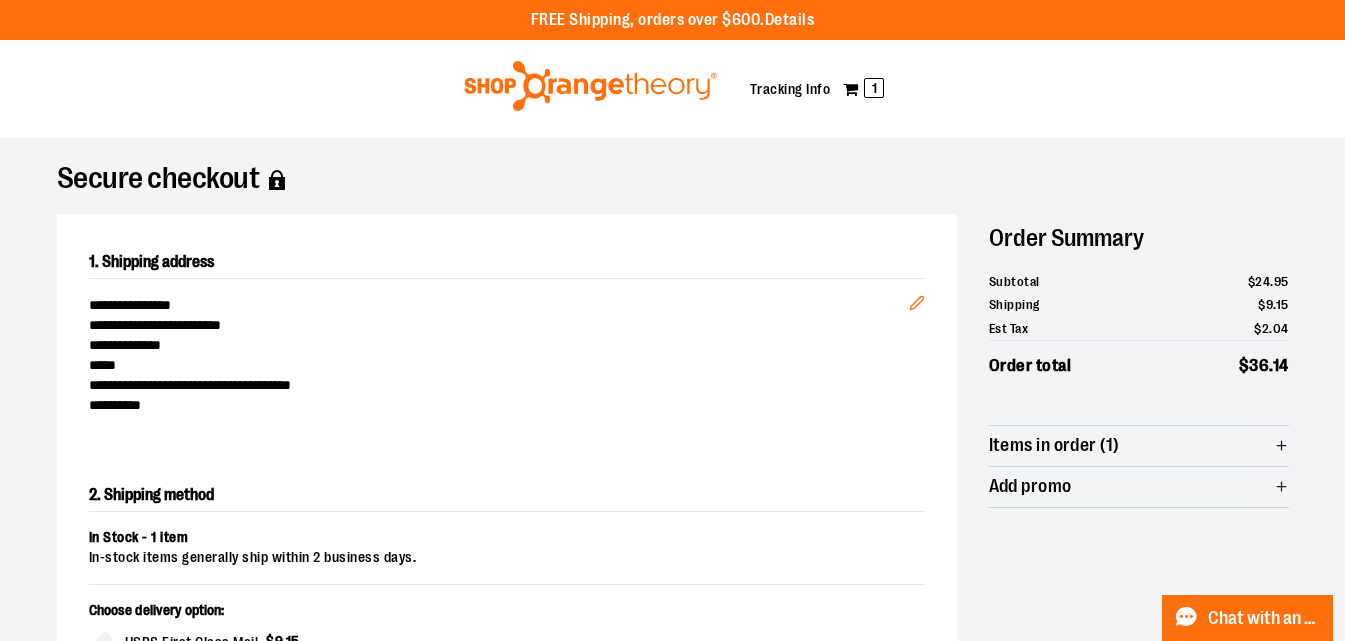 click at bounding box center [590, 86] 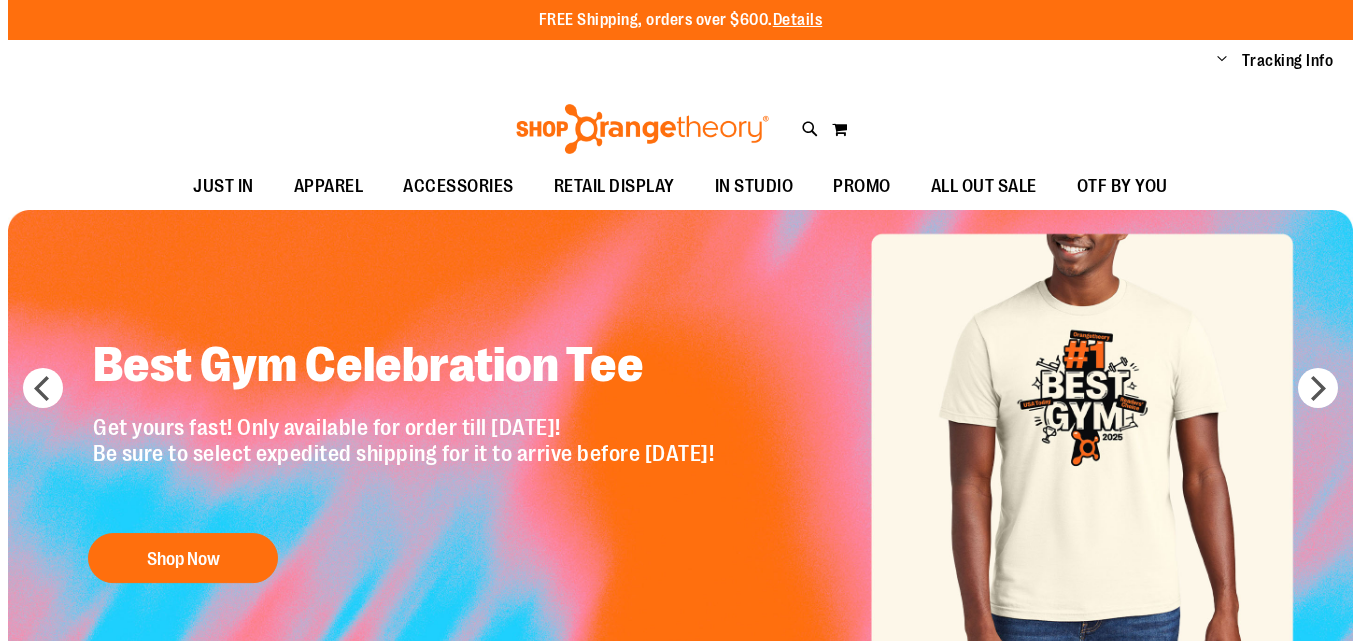 scroll, scrollTop: 0, scrollLeft: 0, axis: both 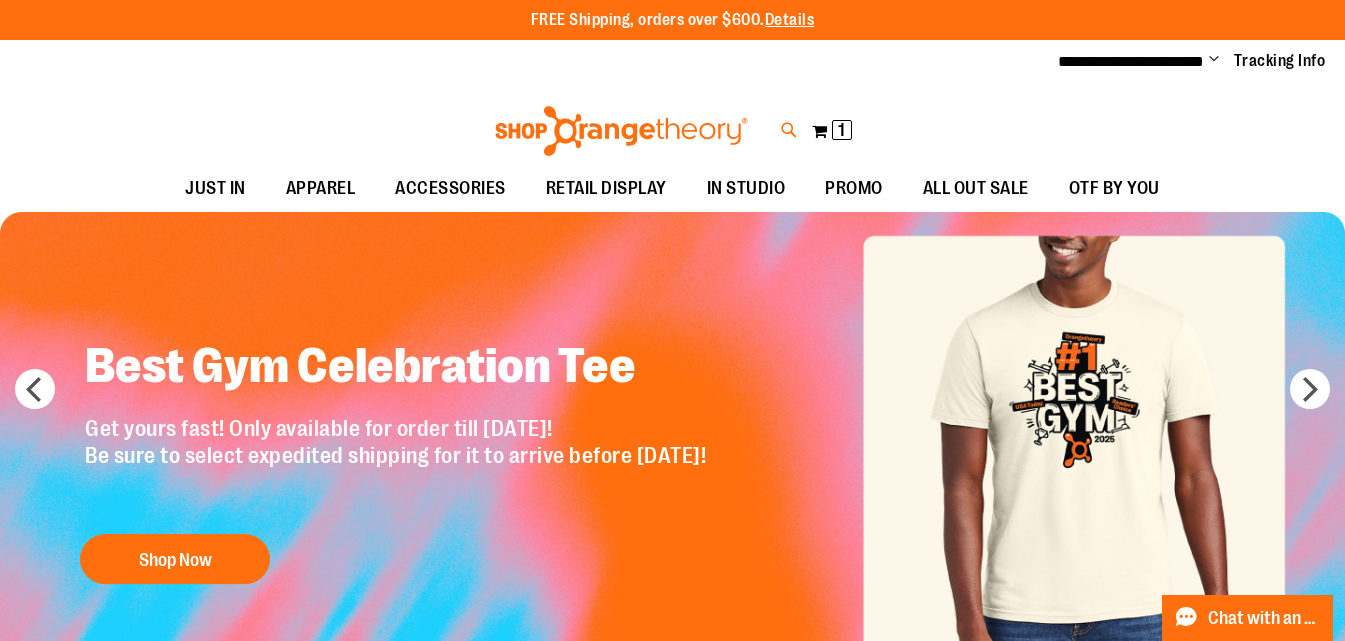 type on "**********" 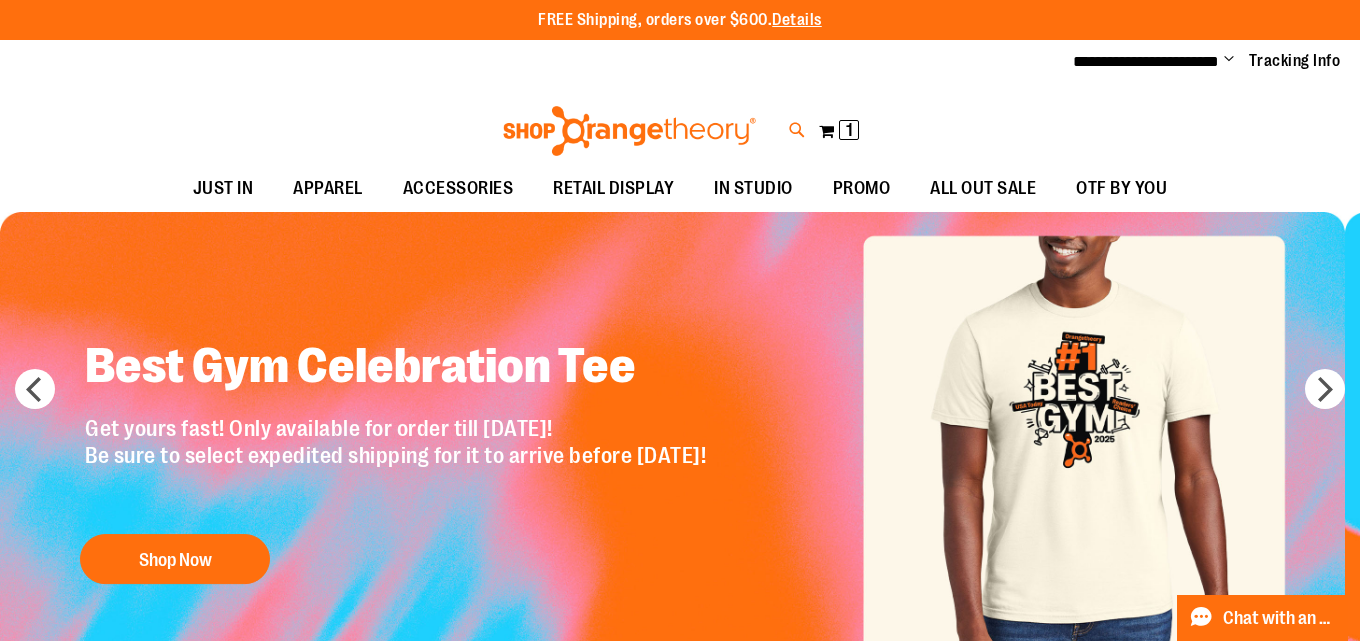 type on "*" 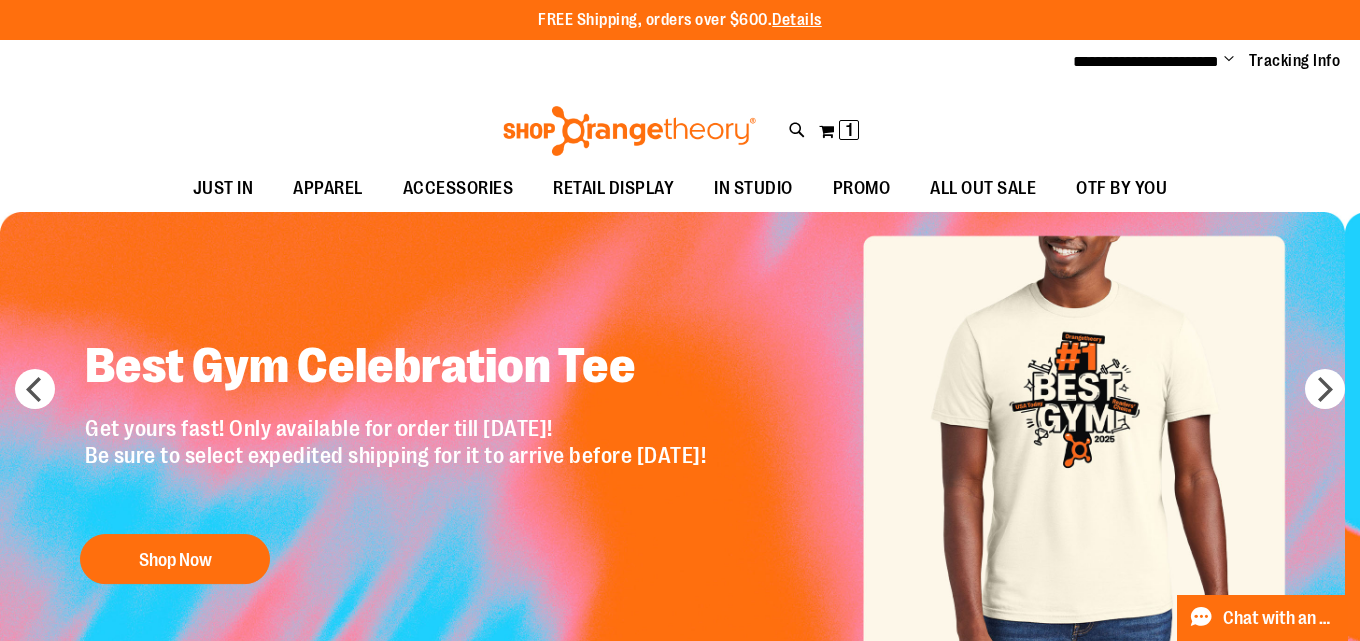 scroll, scrollTop: 300, scrollLeft: 0, axis: vertical 